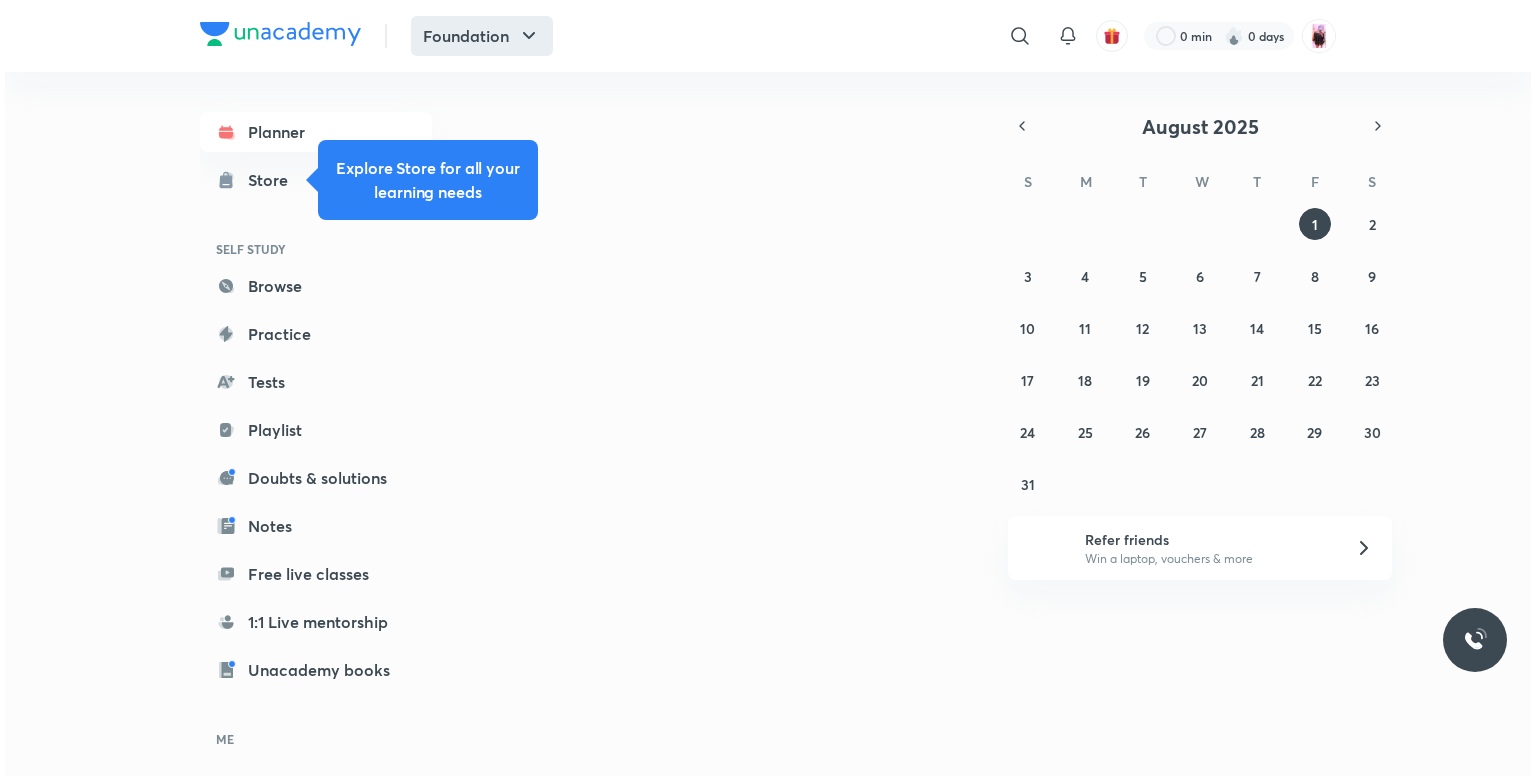 scroll, scrollTop: 0, scrollLeft: 0, axis: both 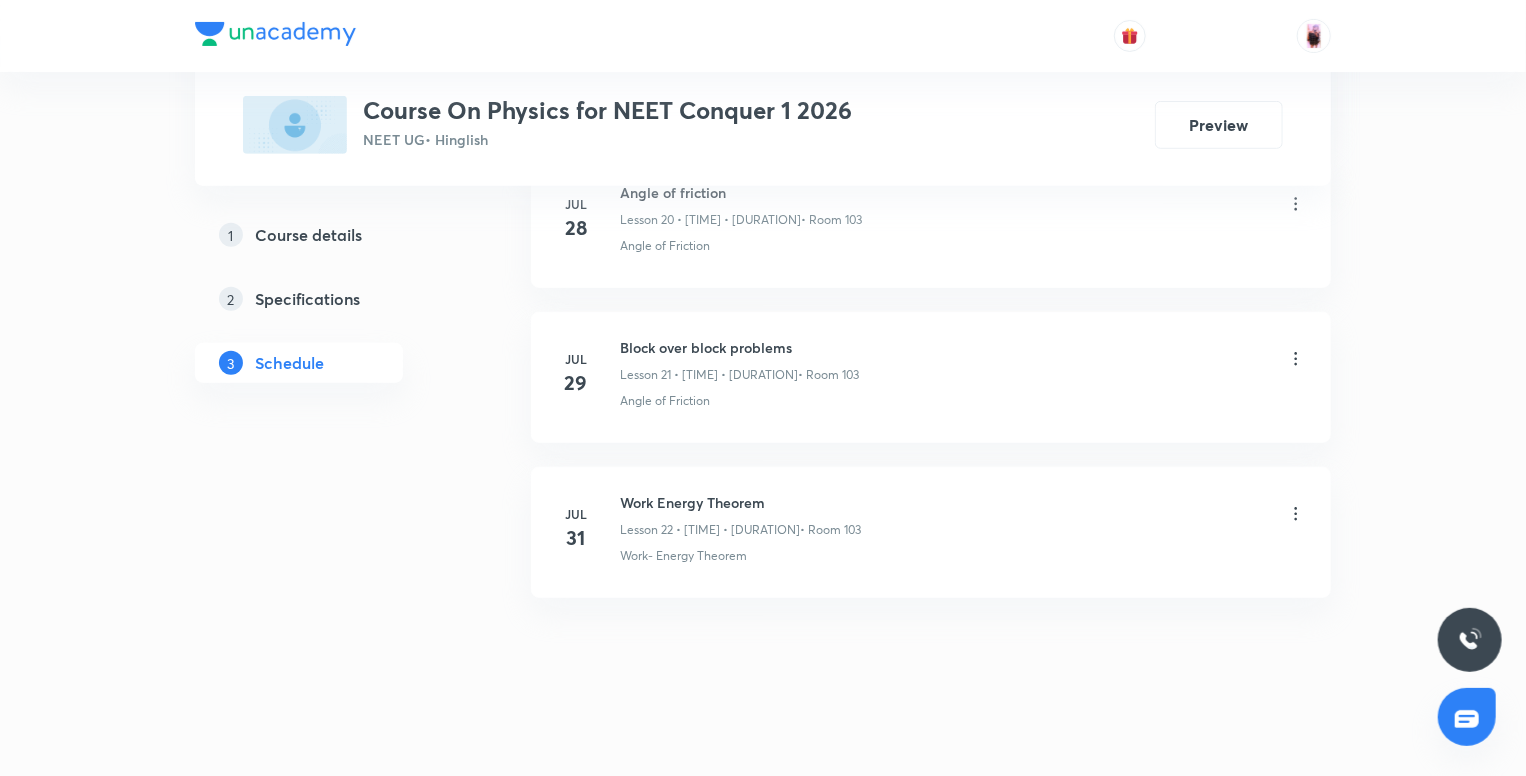 click on "Work Energy Theorem" at bounding box center [740, 502] 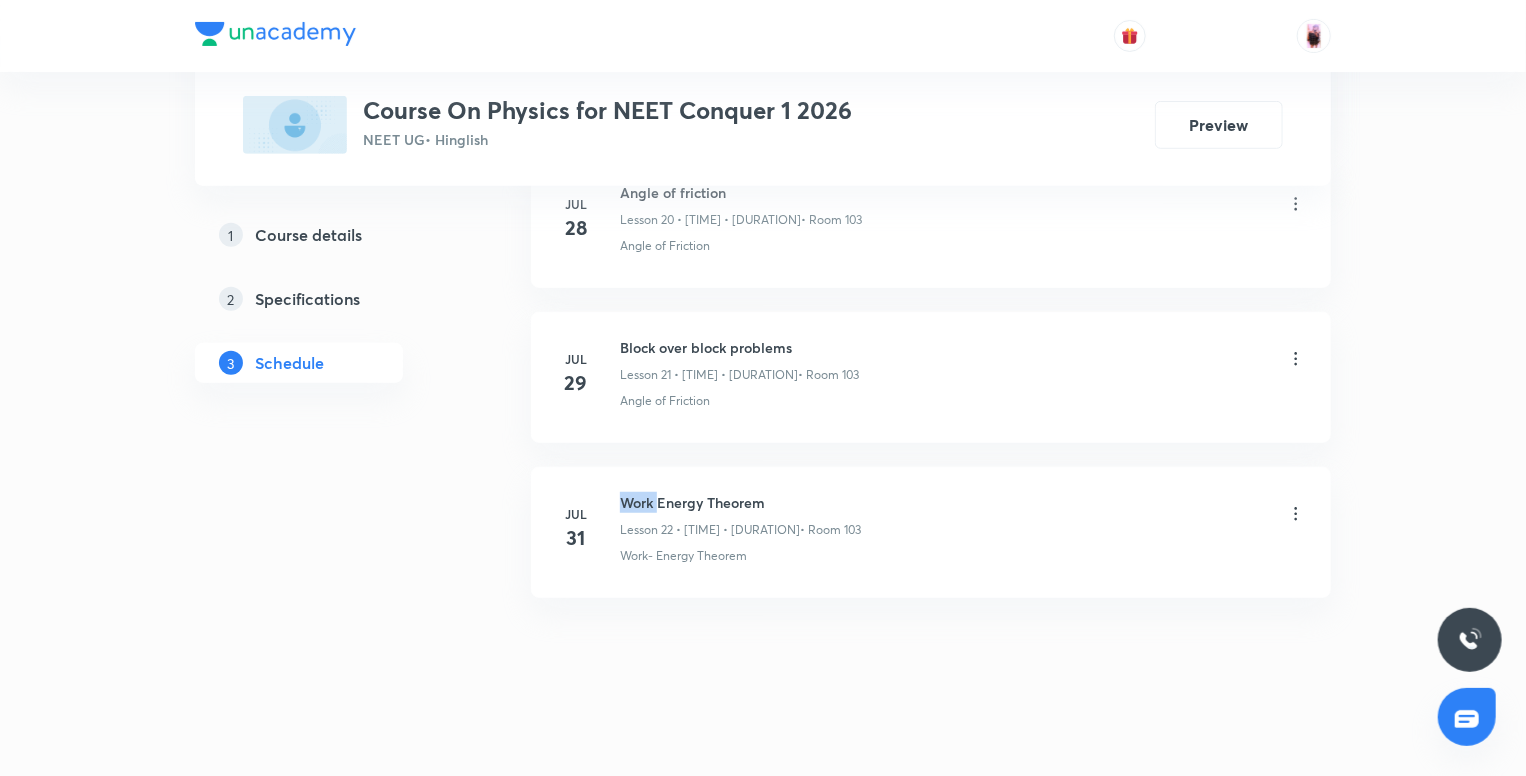 click on "Work Energy Theorem" at bounding box center [740, 502] 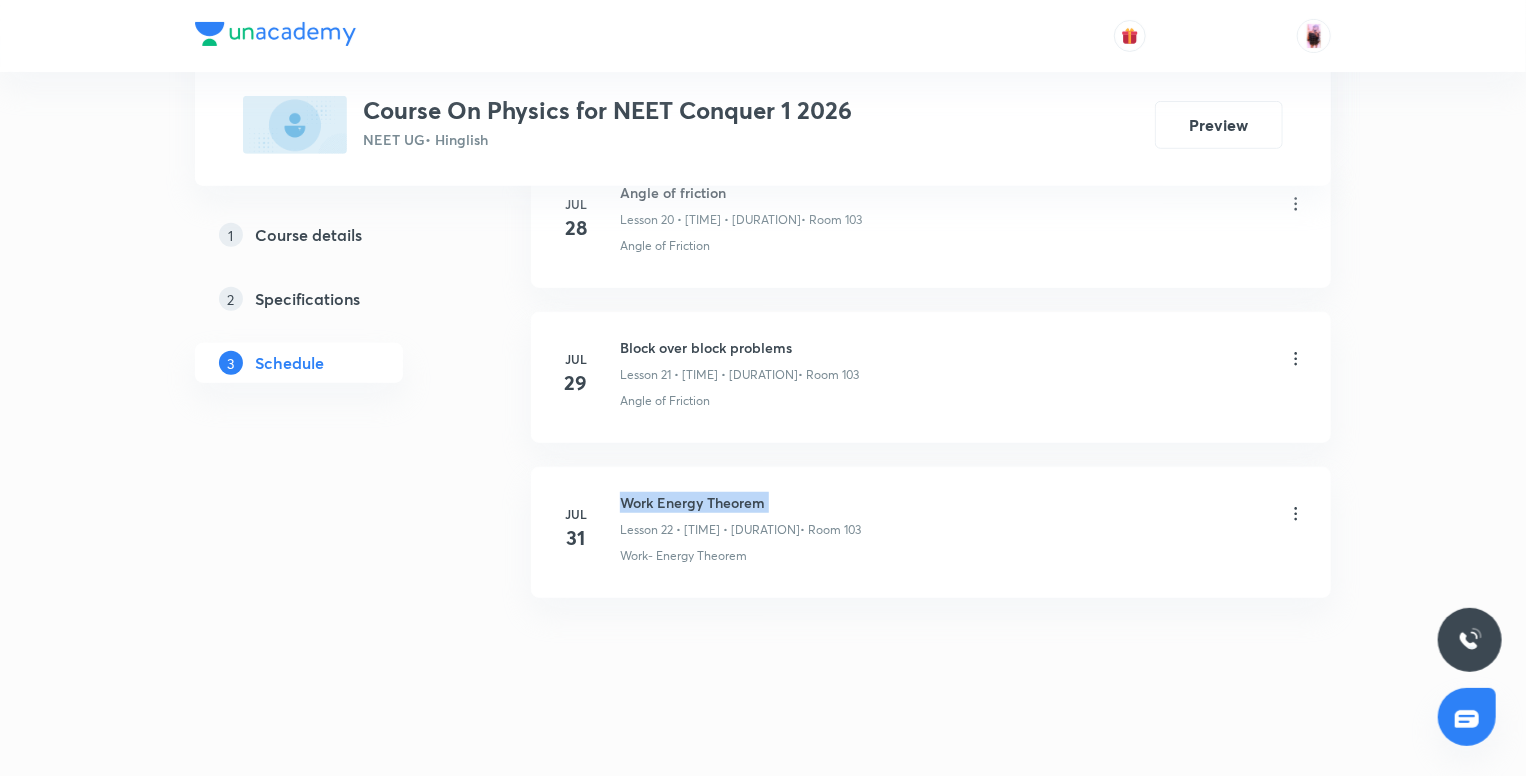 click on "Work Energy Theorem" at bounding box center (740, 502) 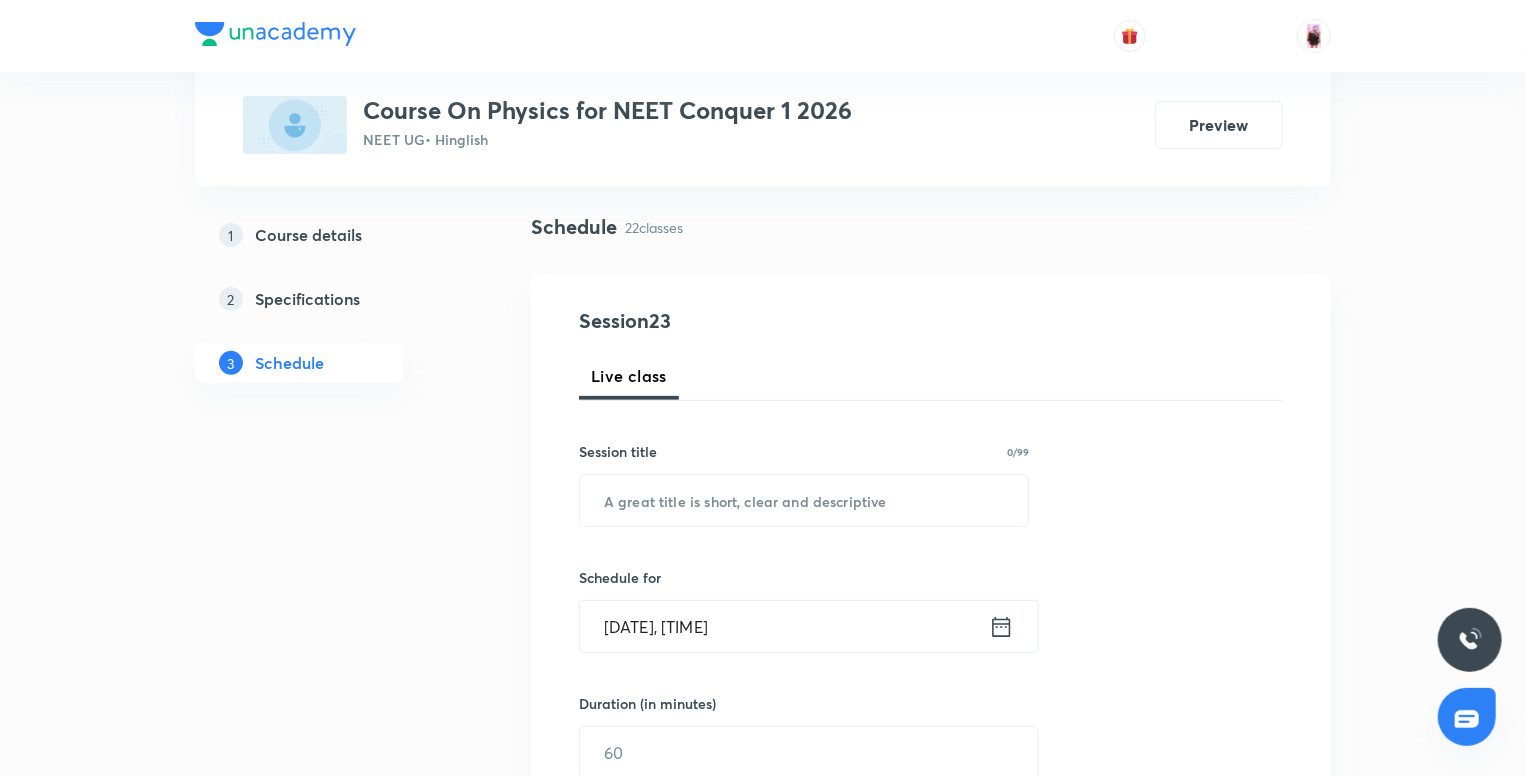 scroll, scrollTop: 0, scrollLeft: 0, axis: both 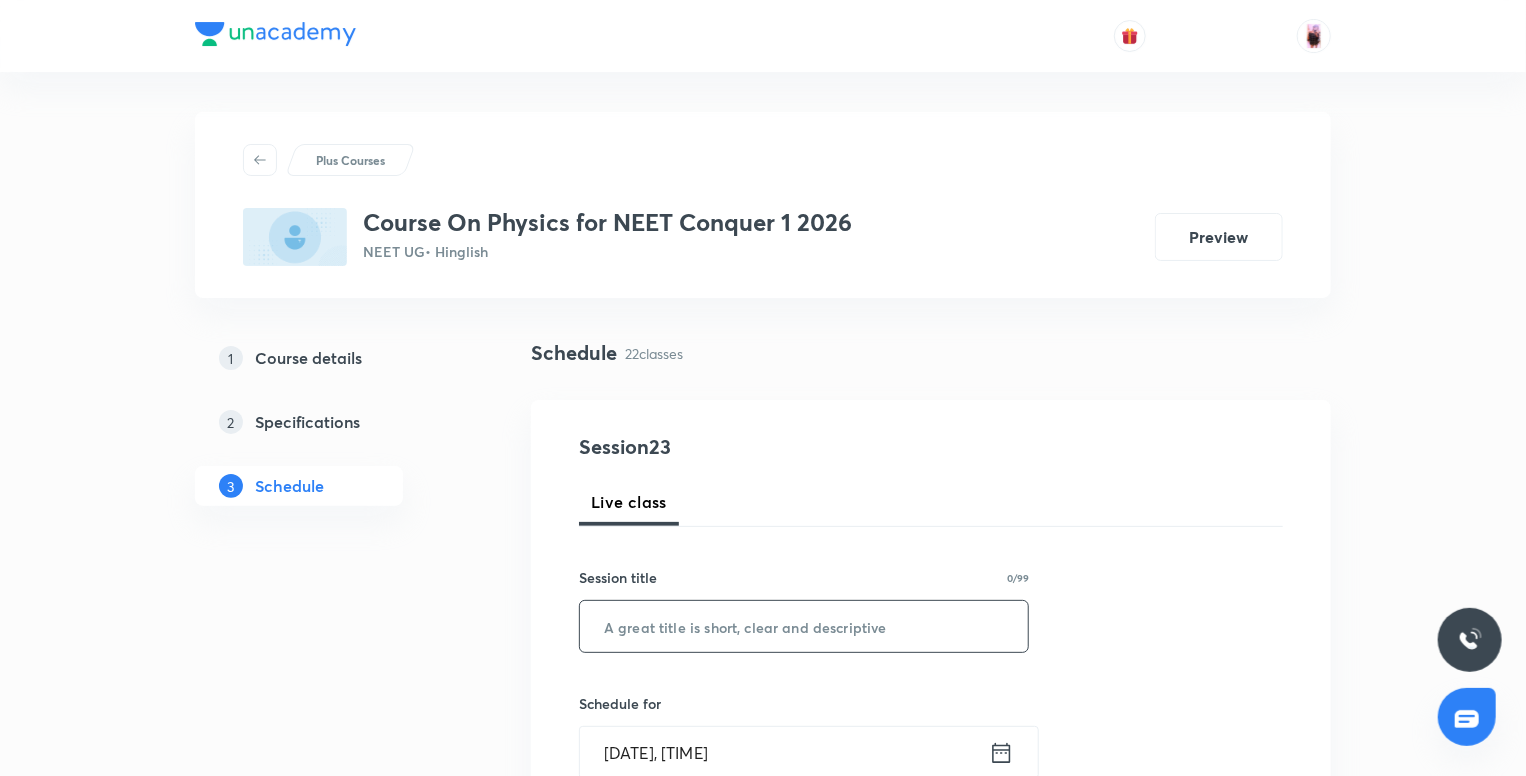 click at bounding box center (804, 626) 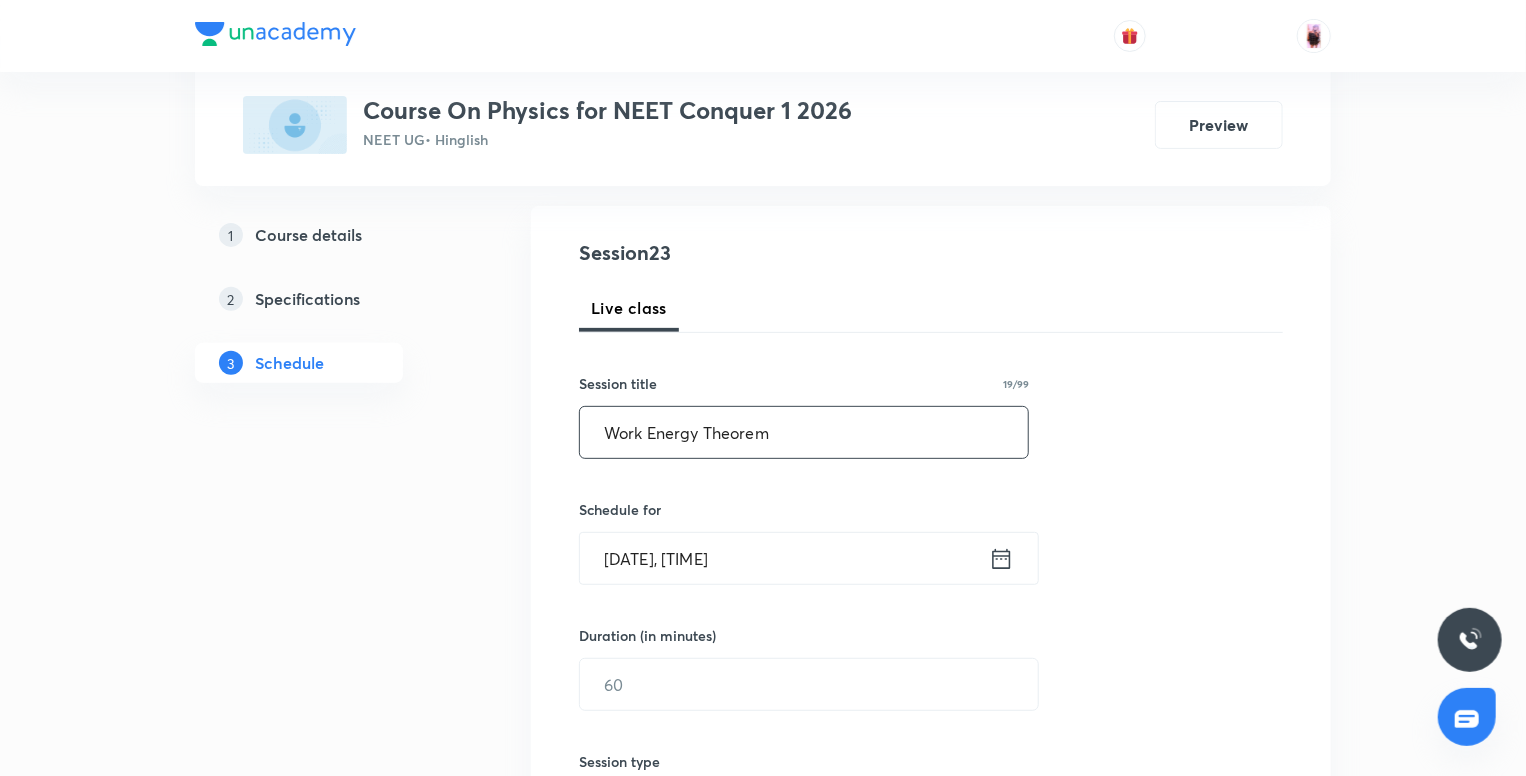 scroll, scrollTop: 258, scrollLeft: 0, axis: vertical 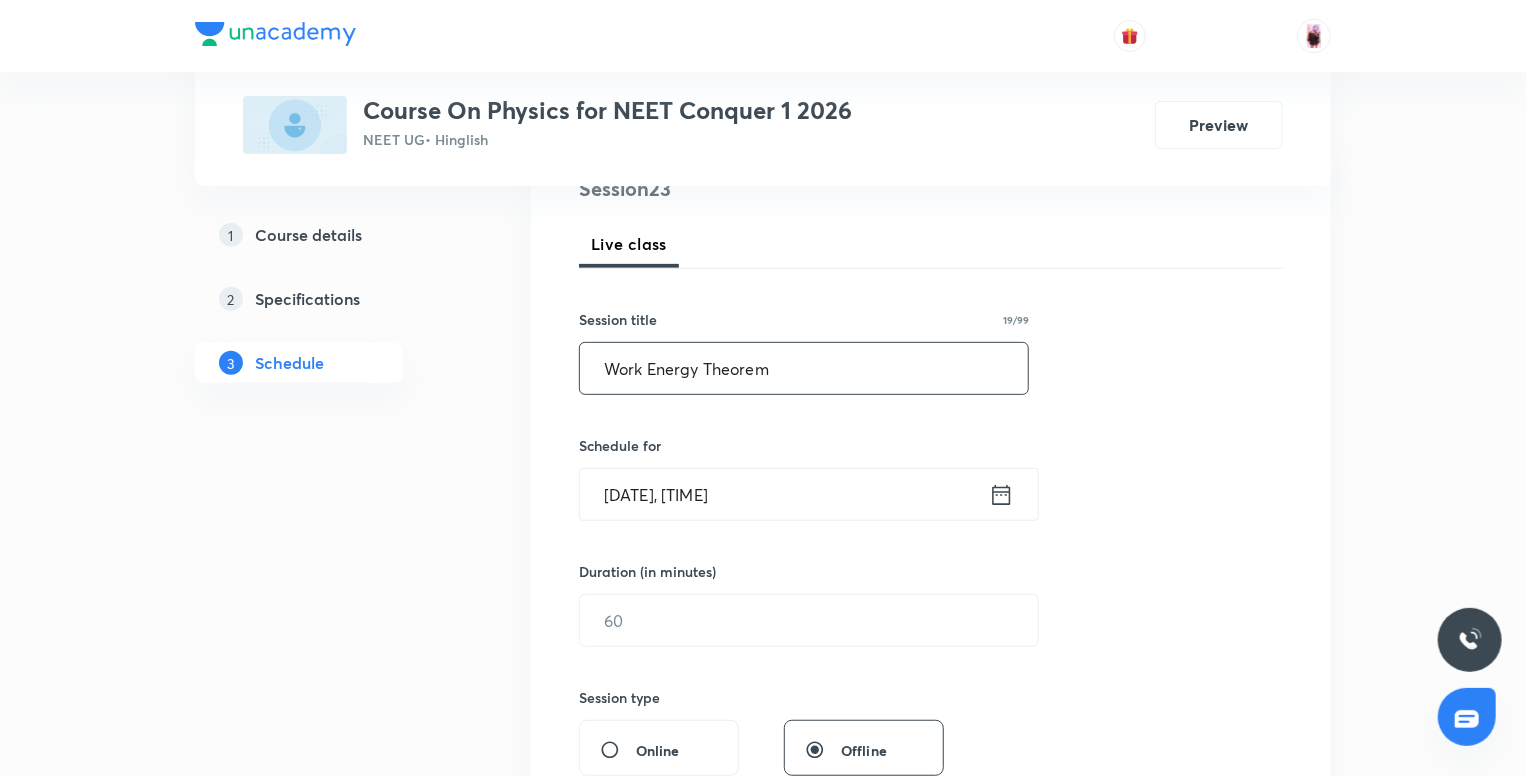 type on "Work Energy Theorem" 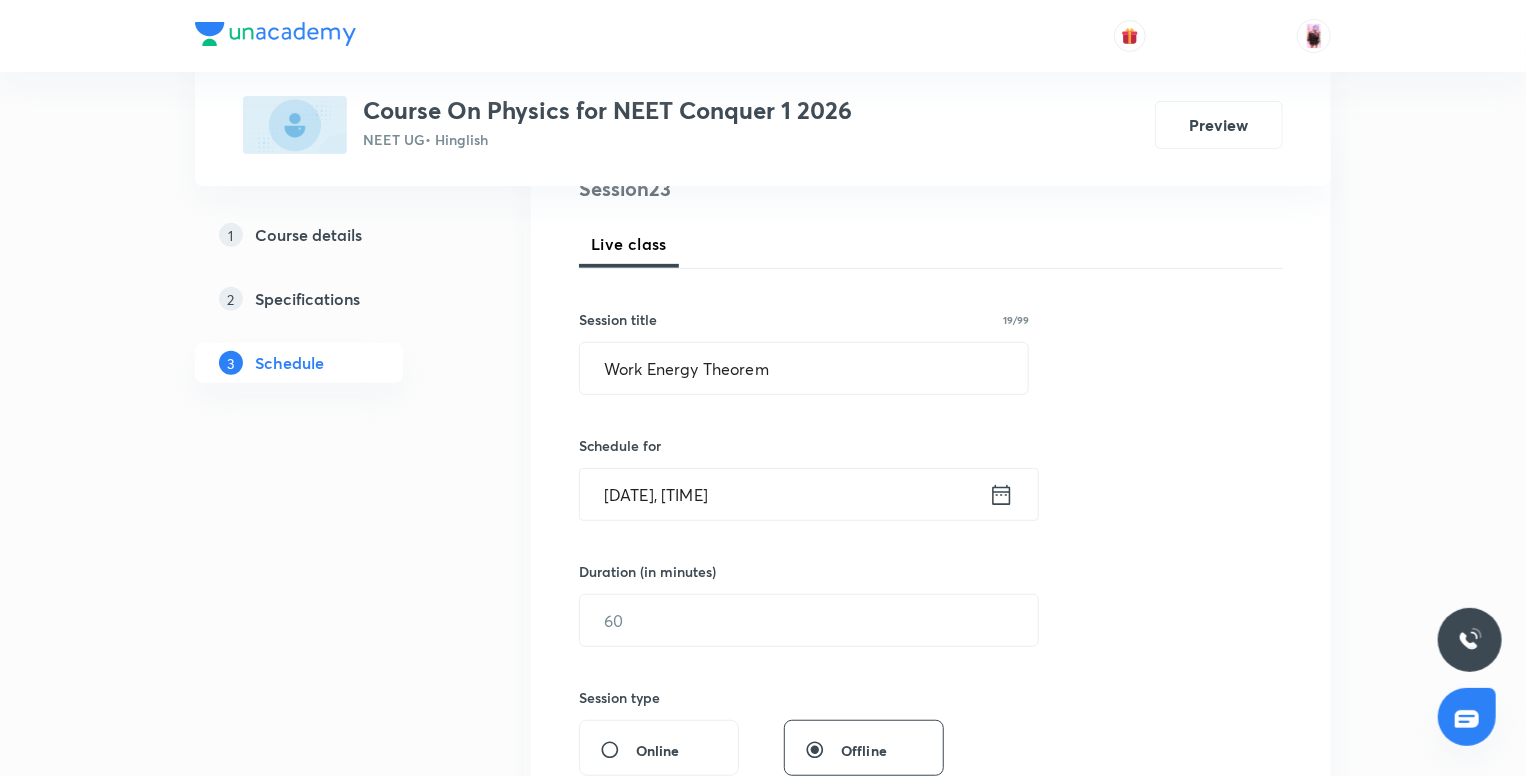 click on "[DATE], [TIME]" at bounding box center (784, 494) 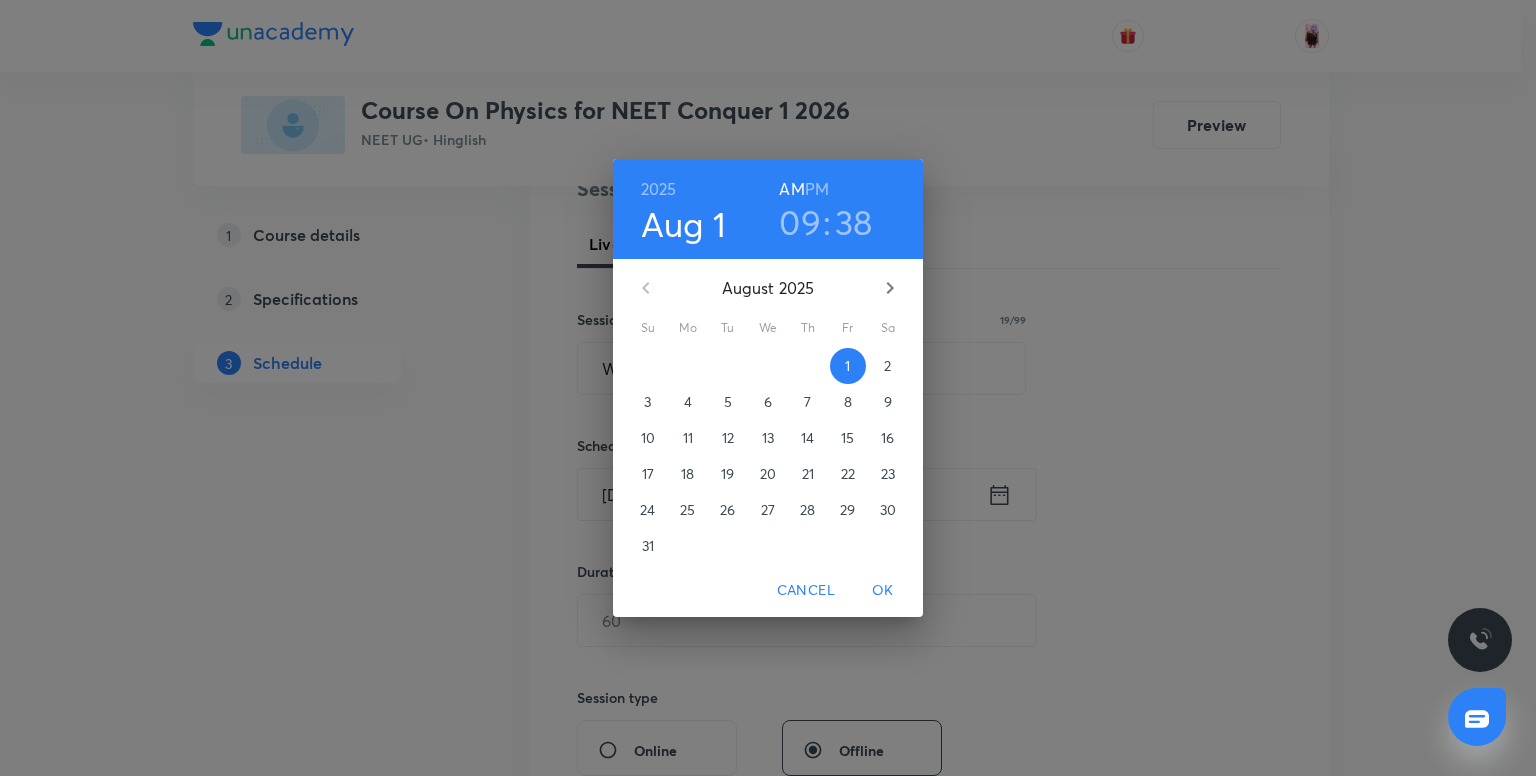 click on "09" at bounding box center [800, 222] 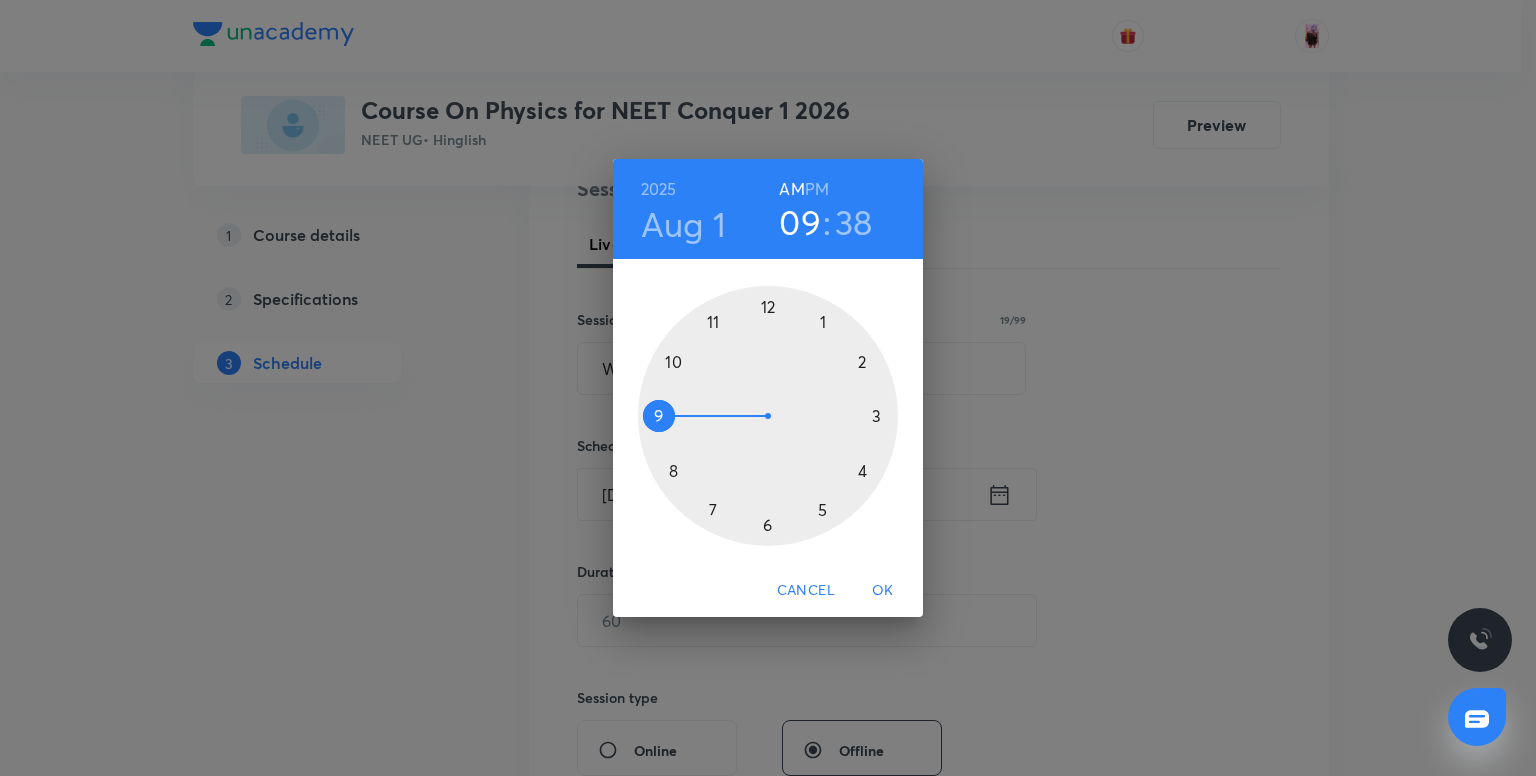 click at bounding box center (768, 416) 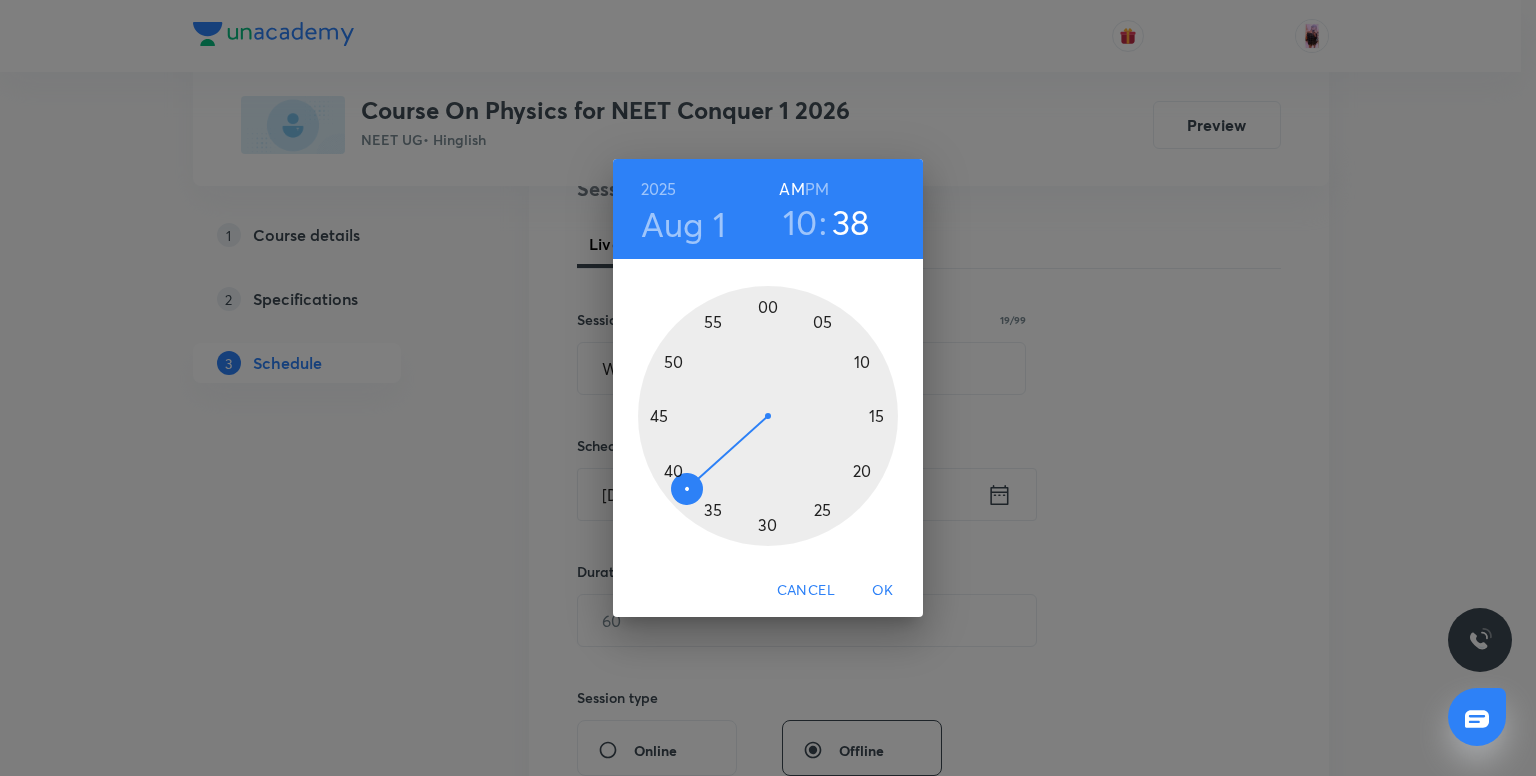 click at bounding box center [768, 416] 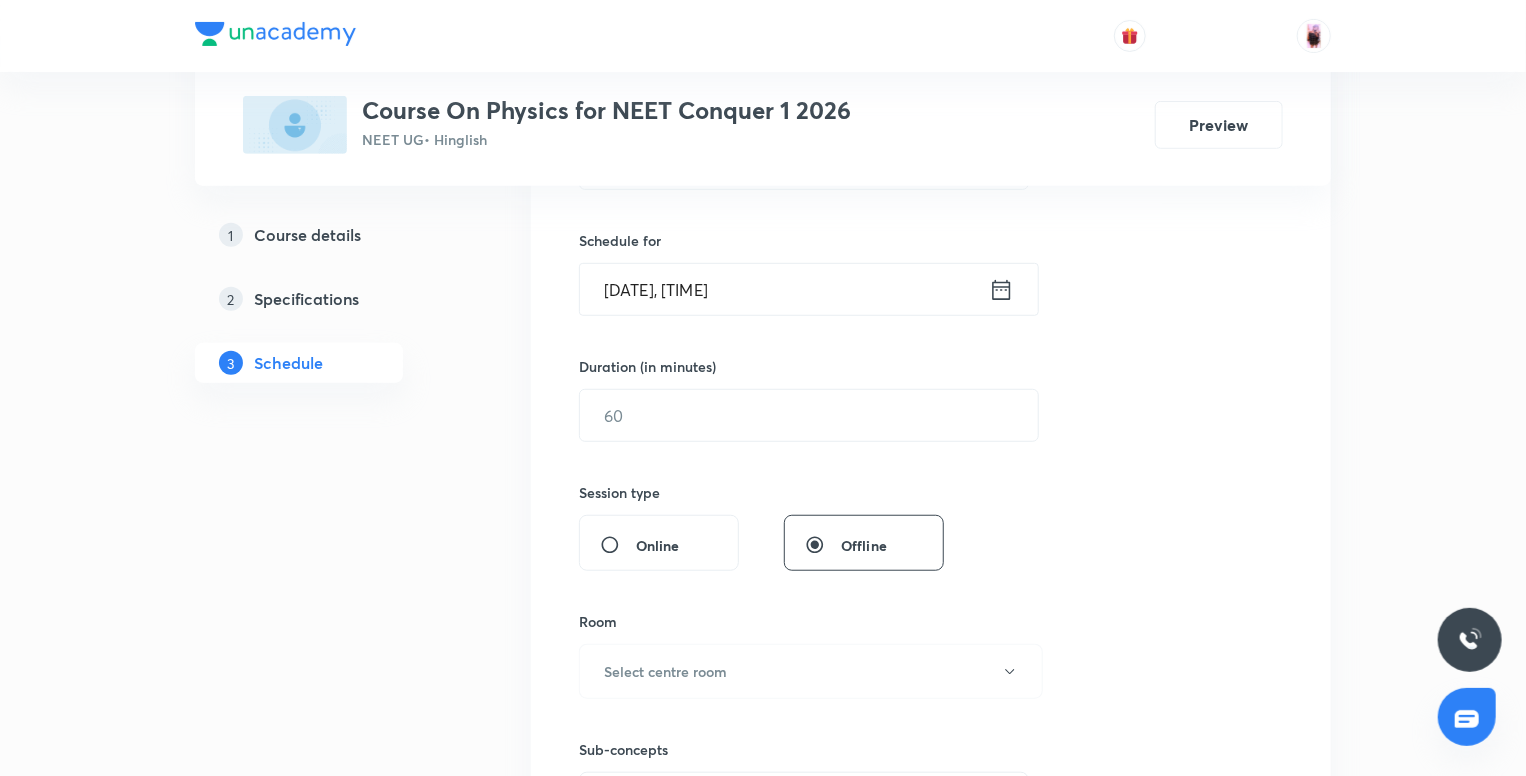 scroll, scrollTop: 484, scrollLeft: 0, axis: vertical 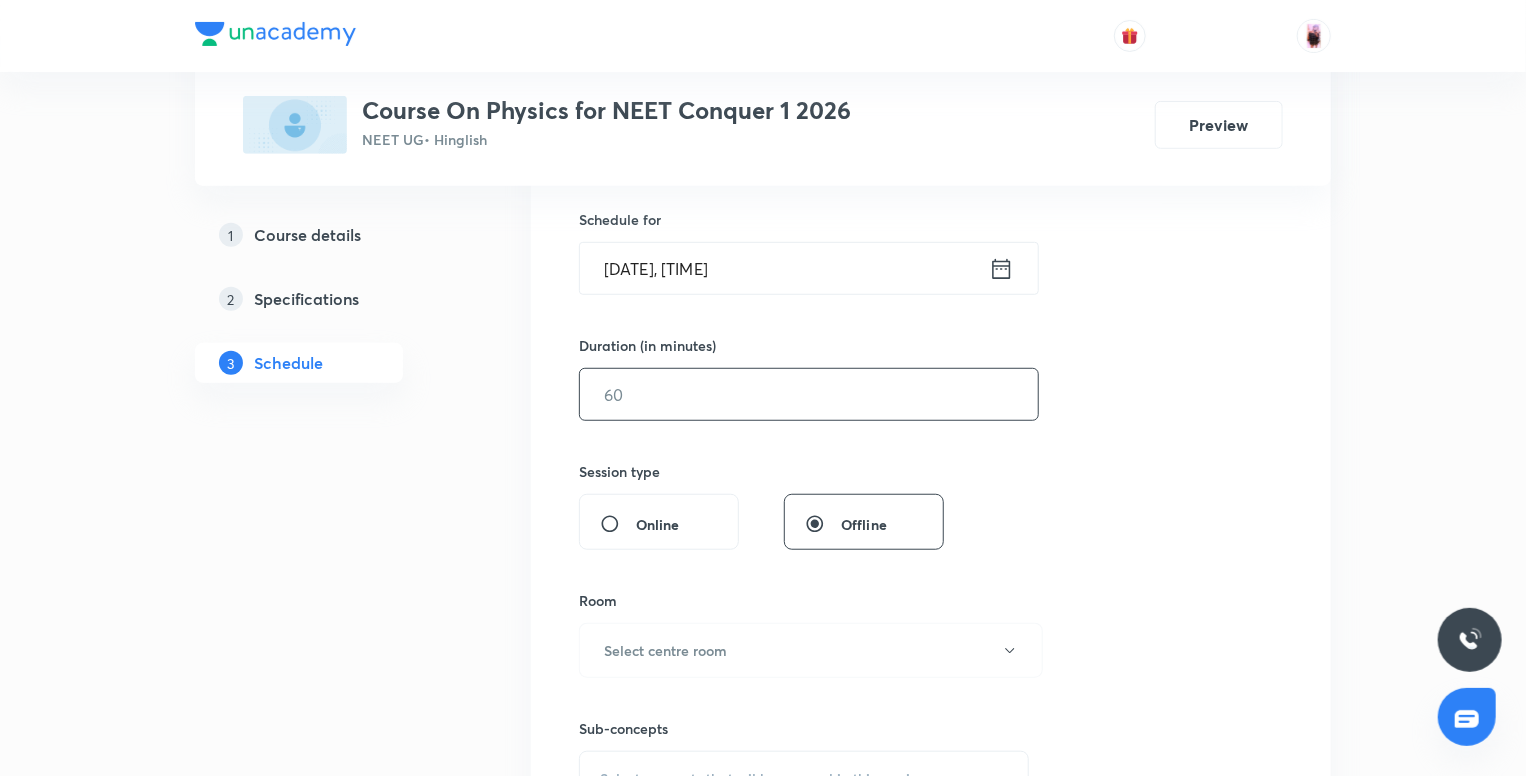 click at bounding box center (809, 394) 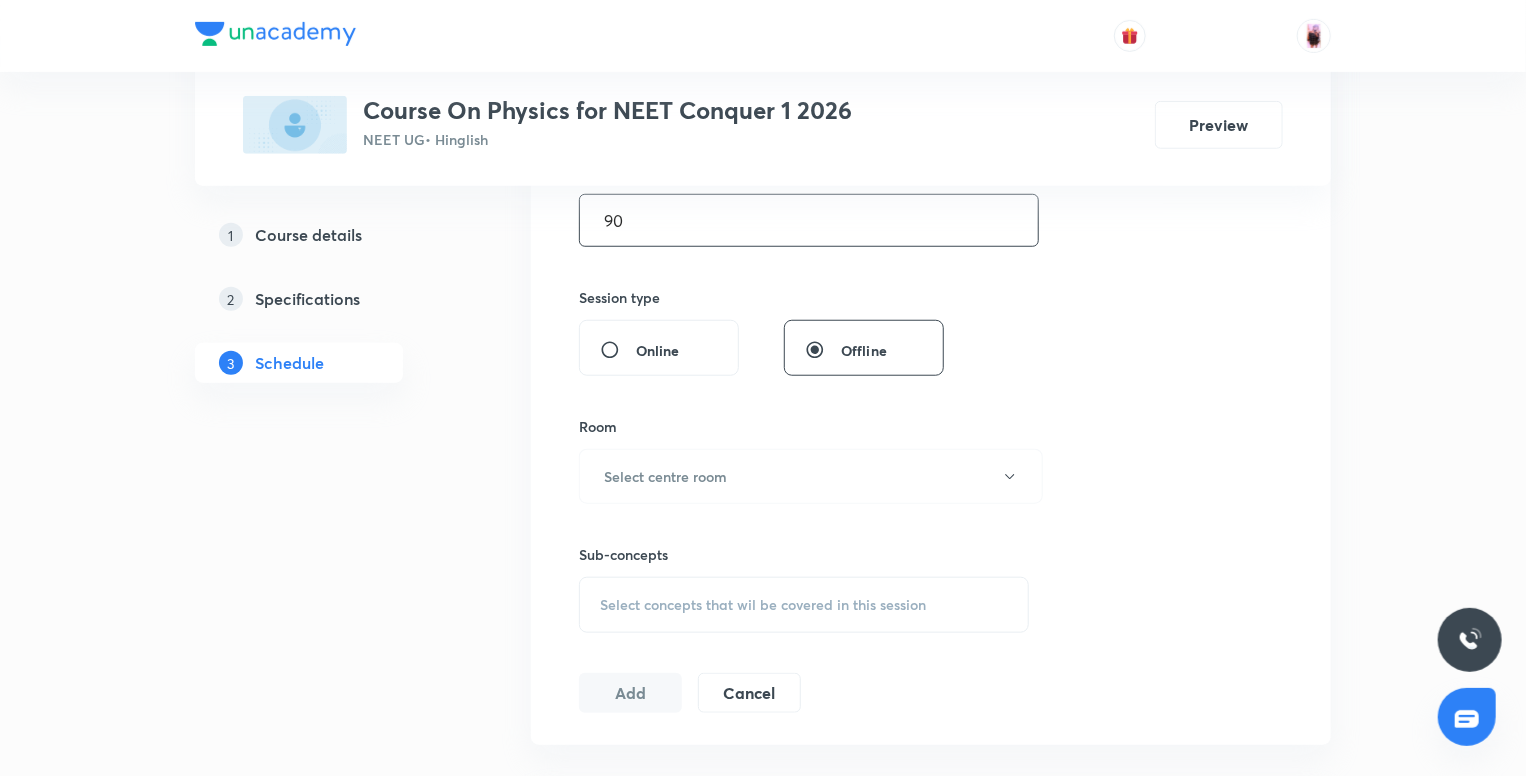 scroll, scrollTop: 660, scrollLeft: 0, axis: vertical 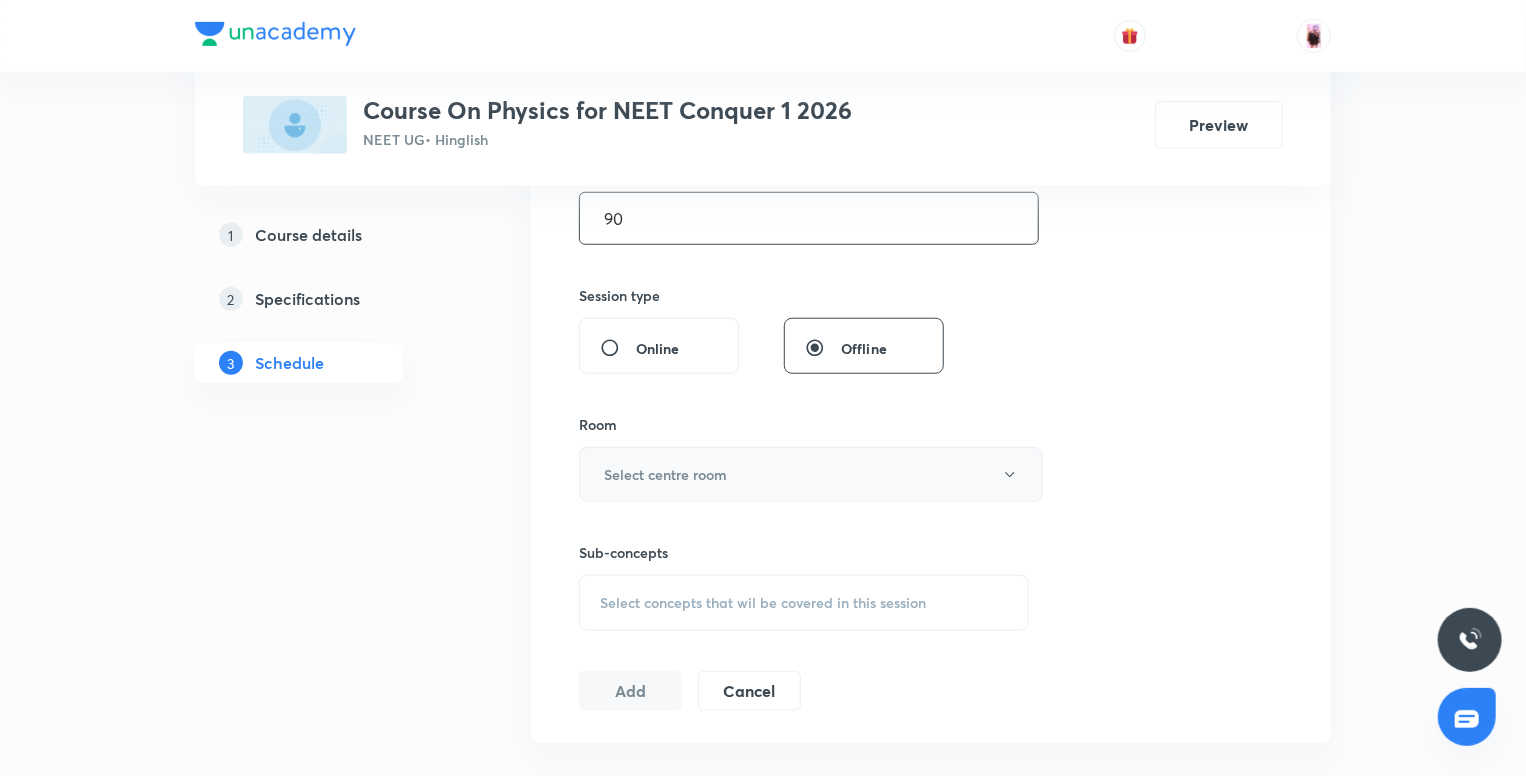 type on "90" 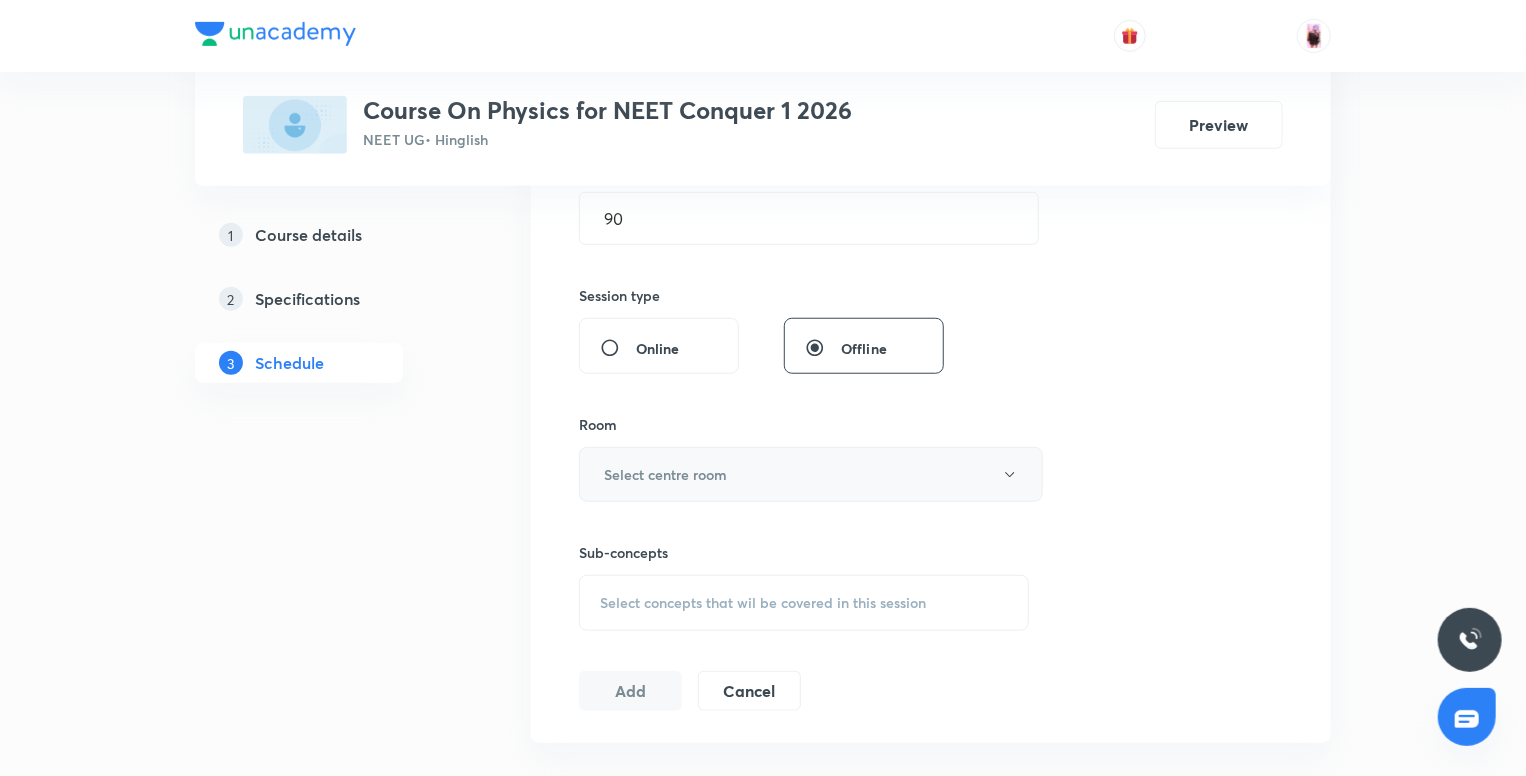 click on "Select centre room" at bounding box center (811, 474) 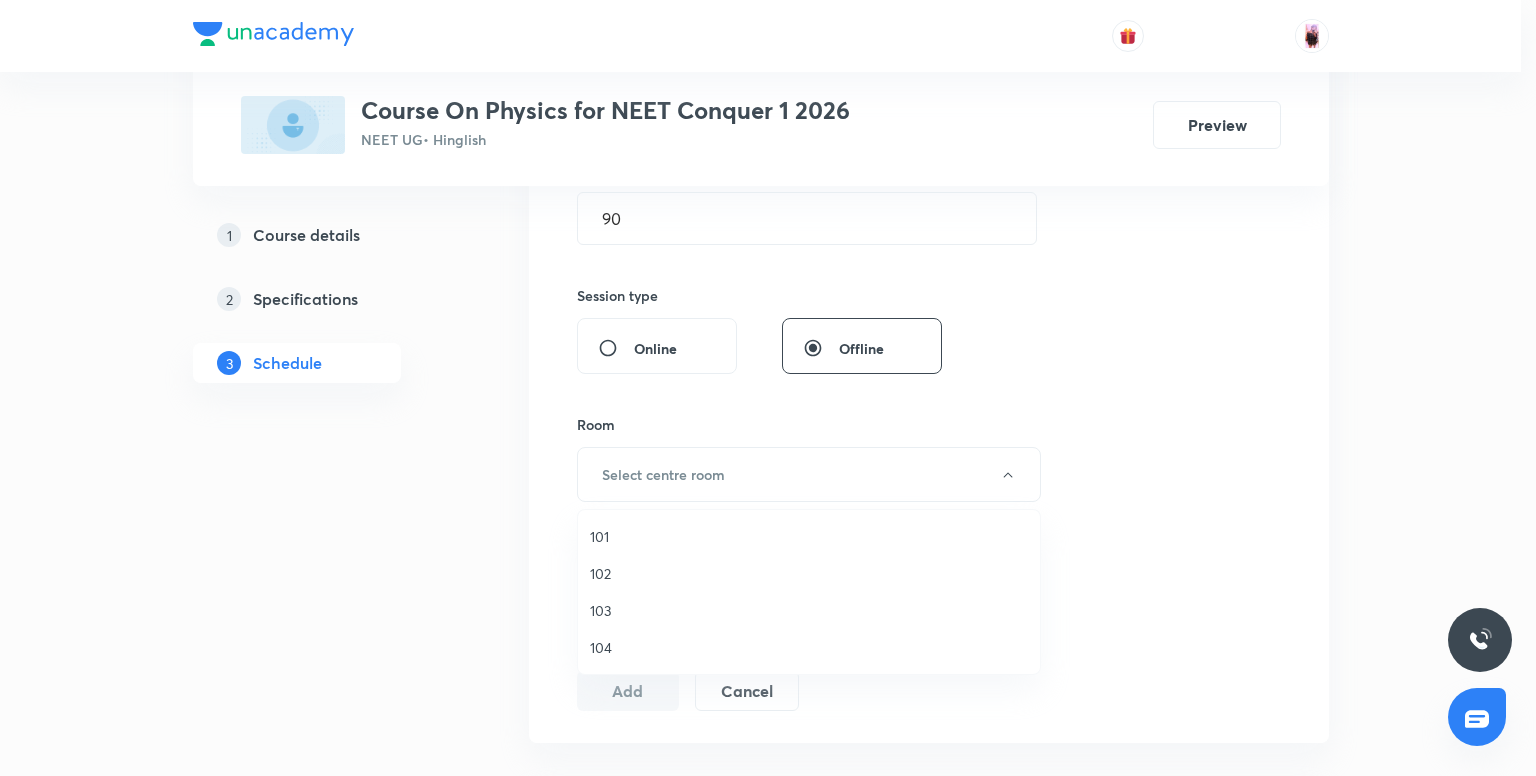 click on "103" at bounding box center [809, 610] 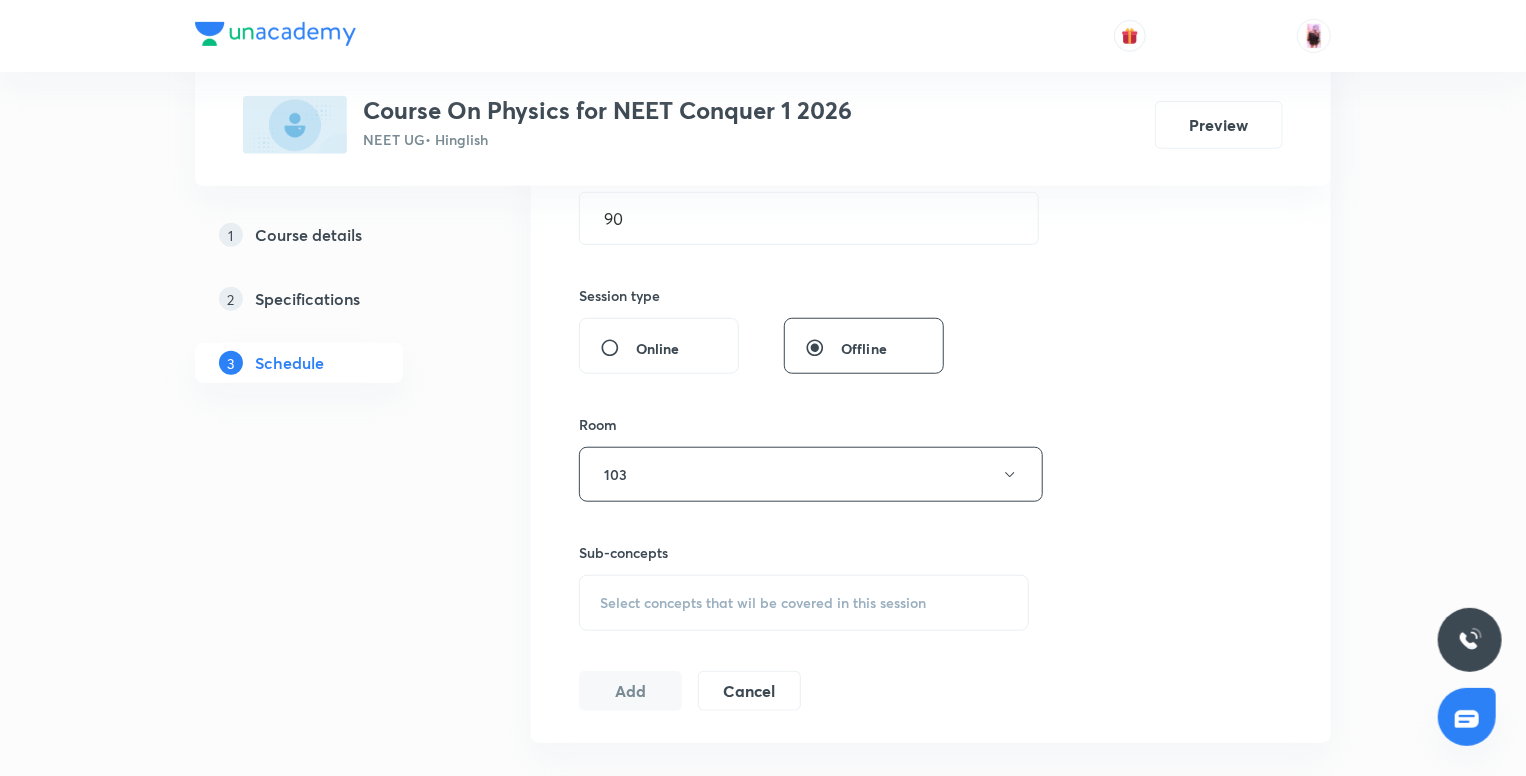 click on "Select concepts that wil be covered in this session" at bounding box center [804, 603] 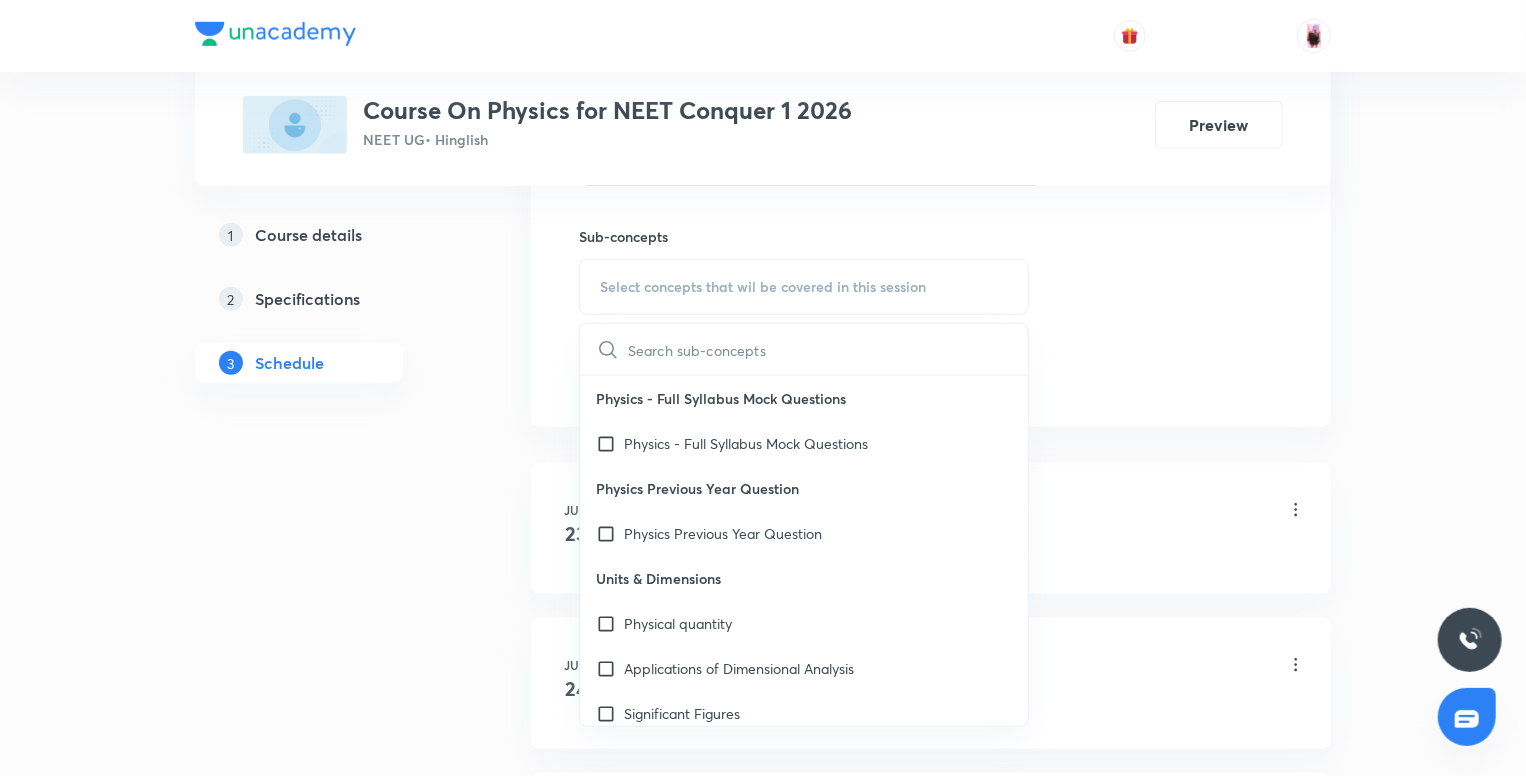 scroll, scrollTop: 976, scrollLeft: 0, axis: vertical 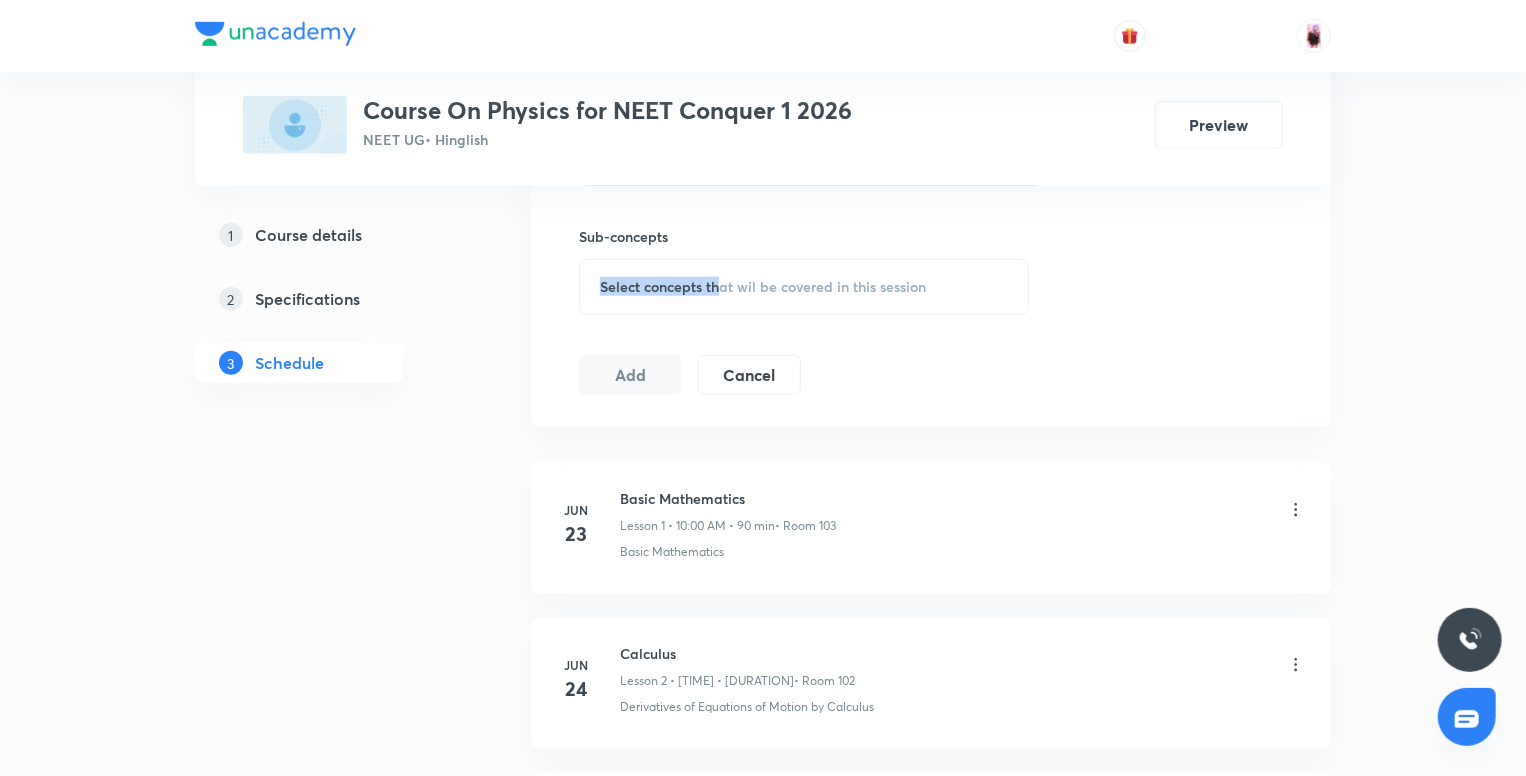 drag, startPoint x: 751, startPoint y: 237, endPoint x: 722, endPoint y: 268, distance: 42.44997 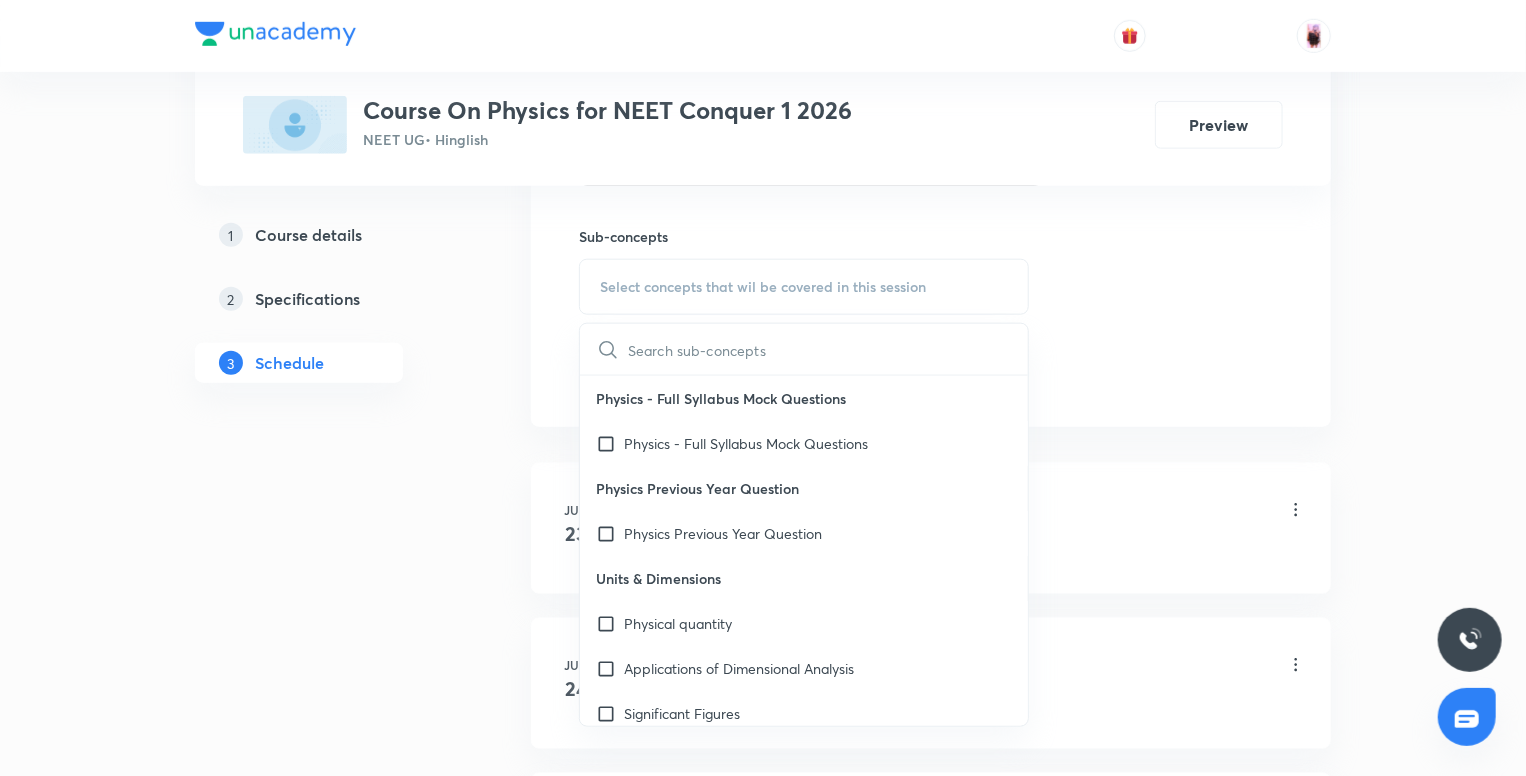 click at bounding box center [828, 349] 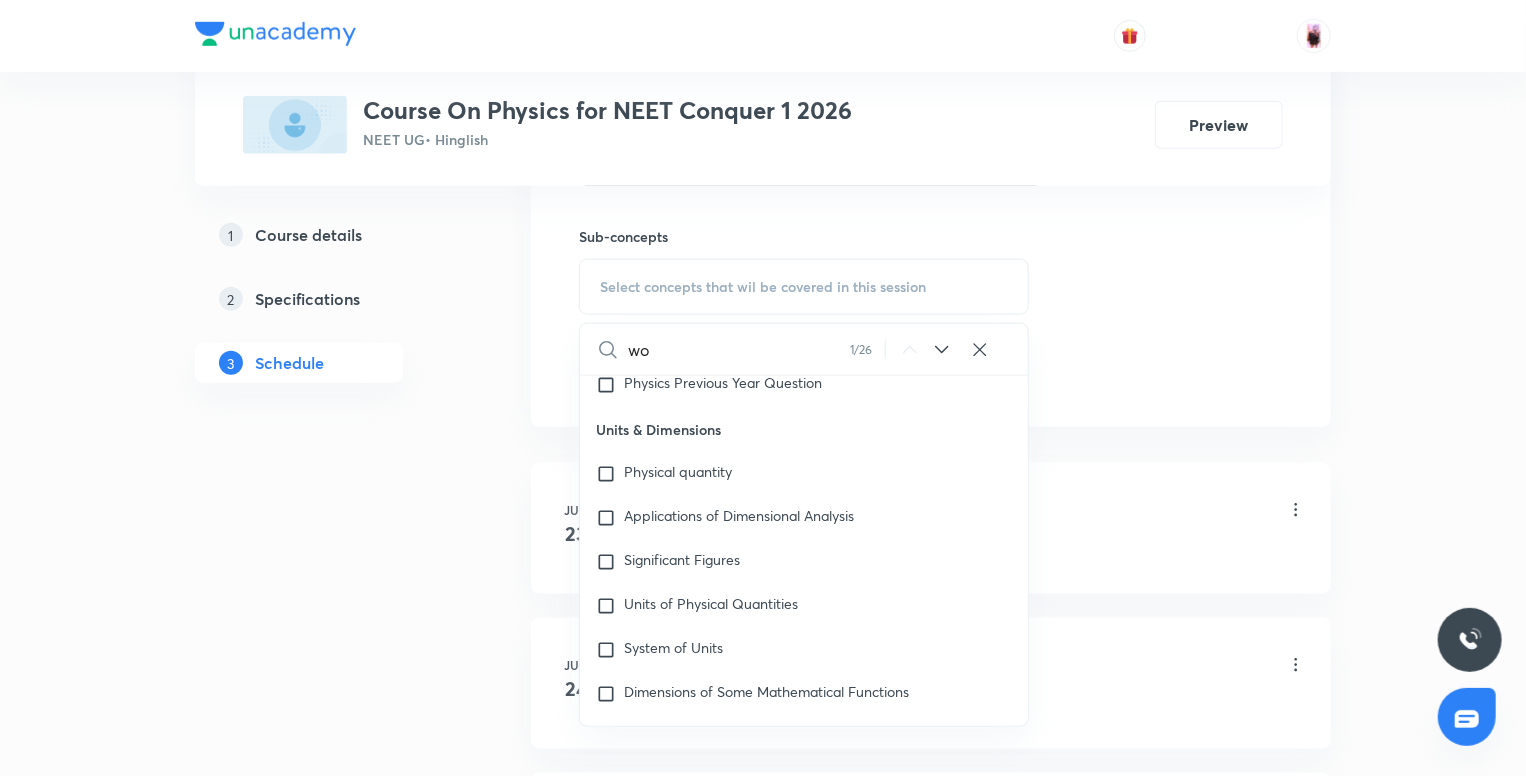scroll, scrollTop: 295, scrollLeft: 0, axis: vertical 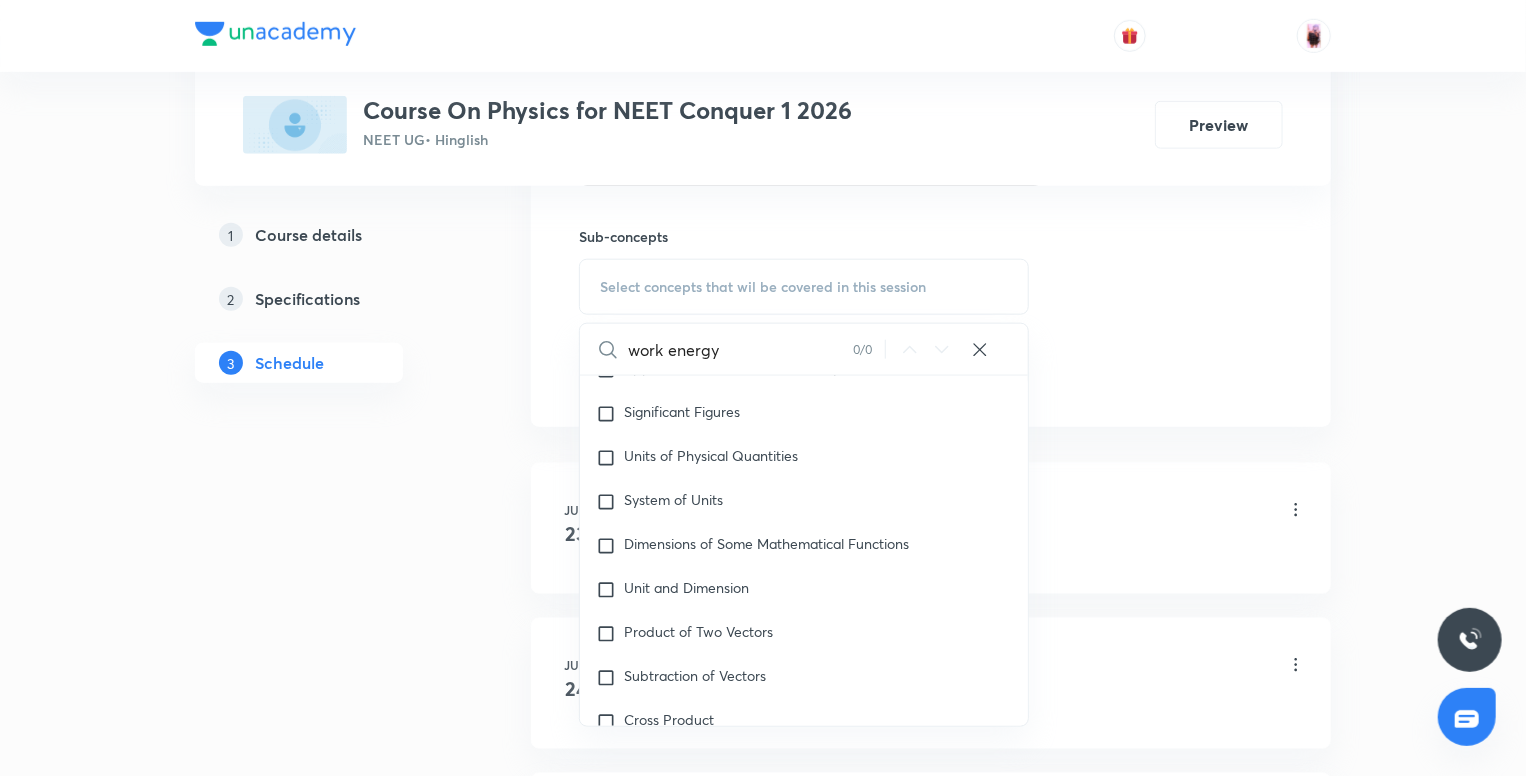 click on "work energy" at bounding box center (740, 349) 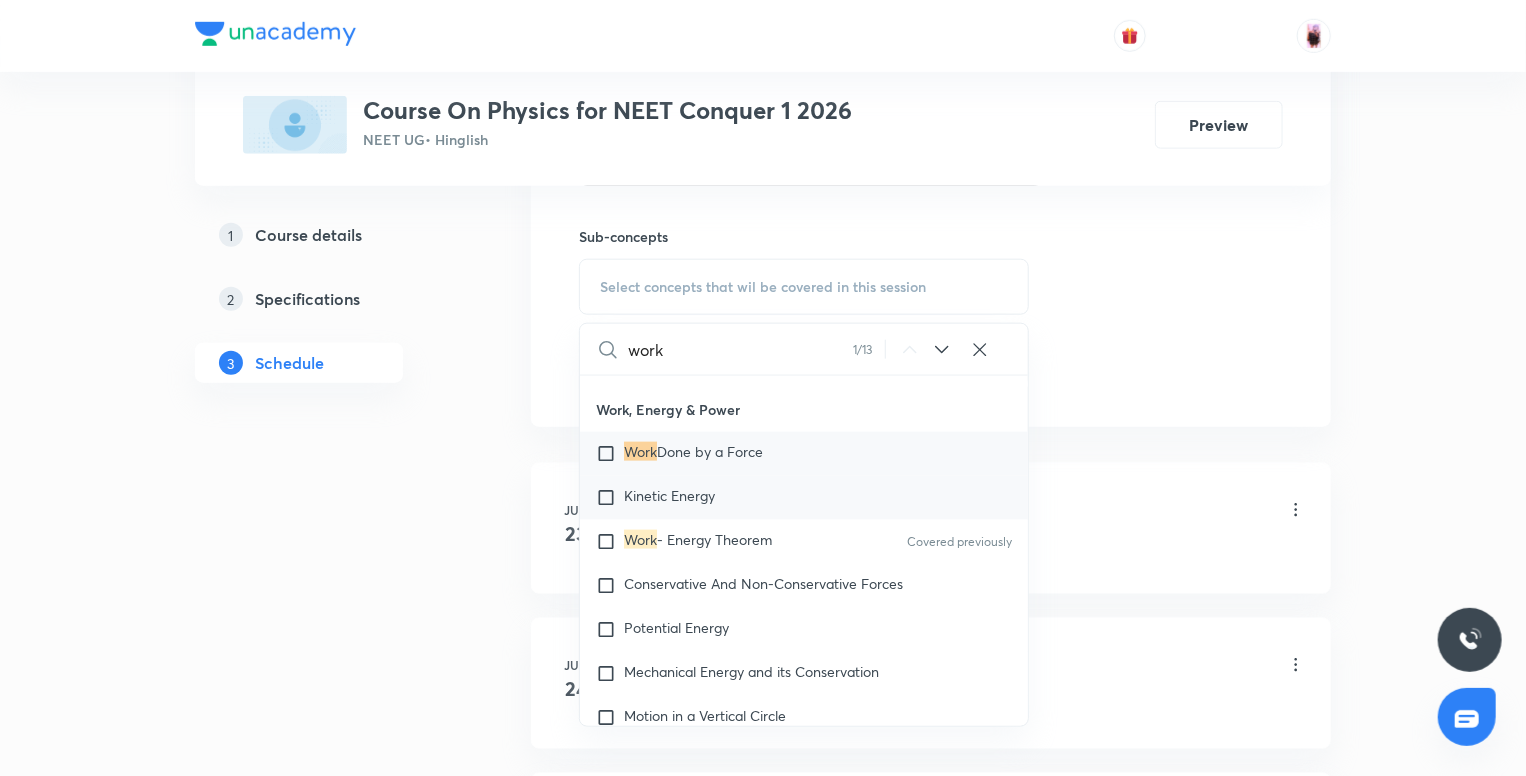 scroll, scrollTop: 5236, scrollLeft: 0, axis: vertical 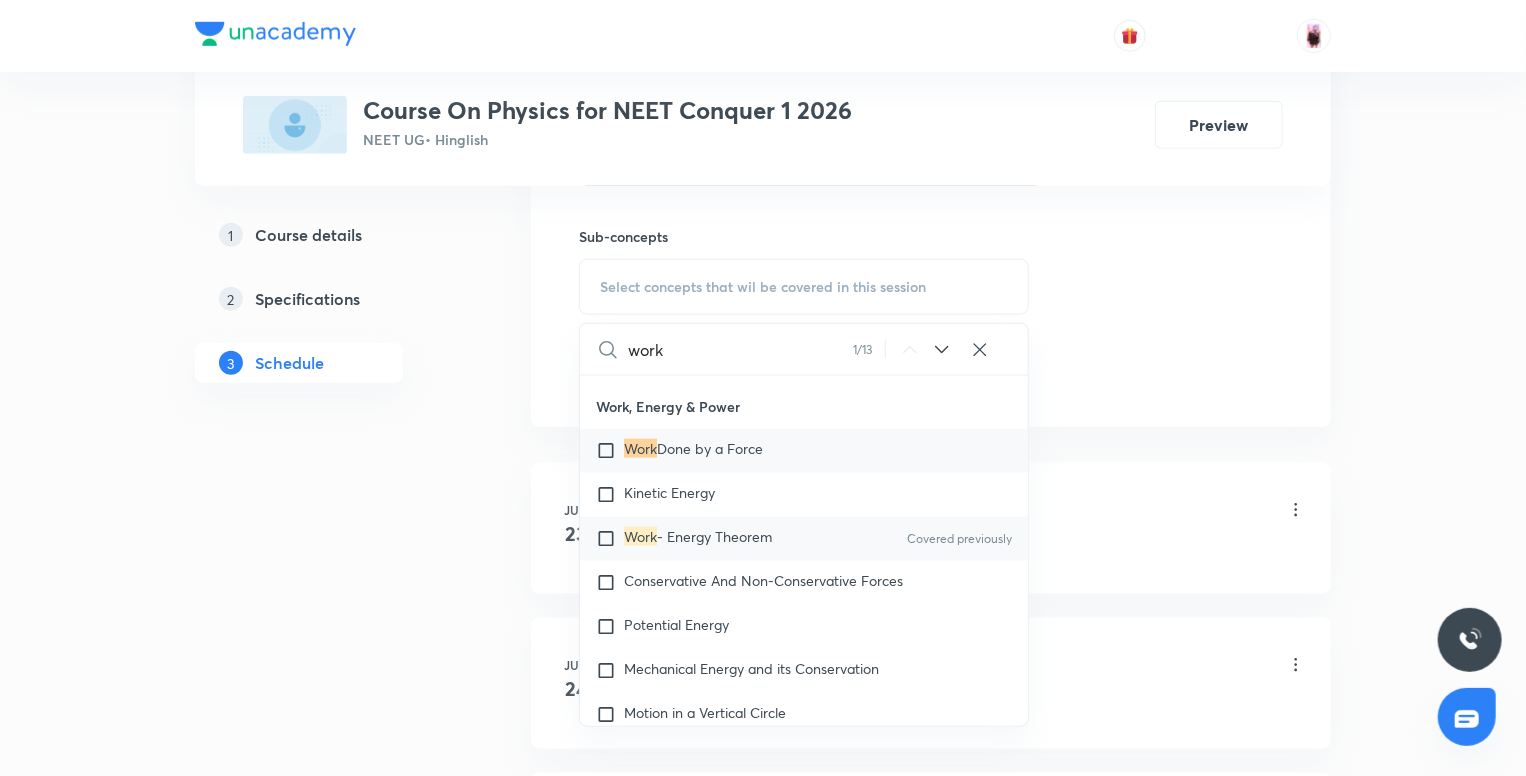 type on "work" 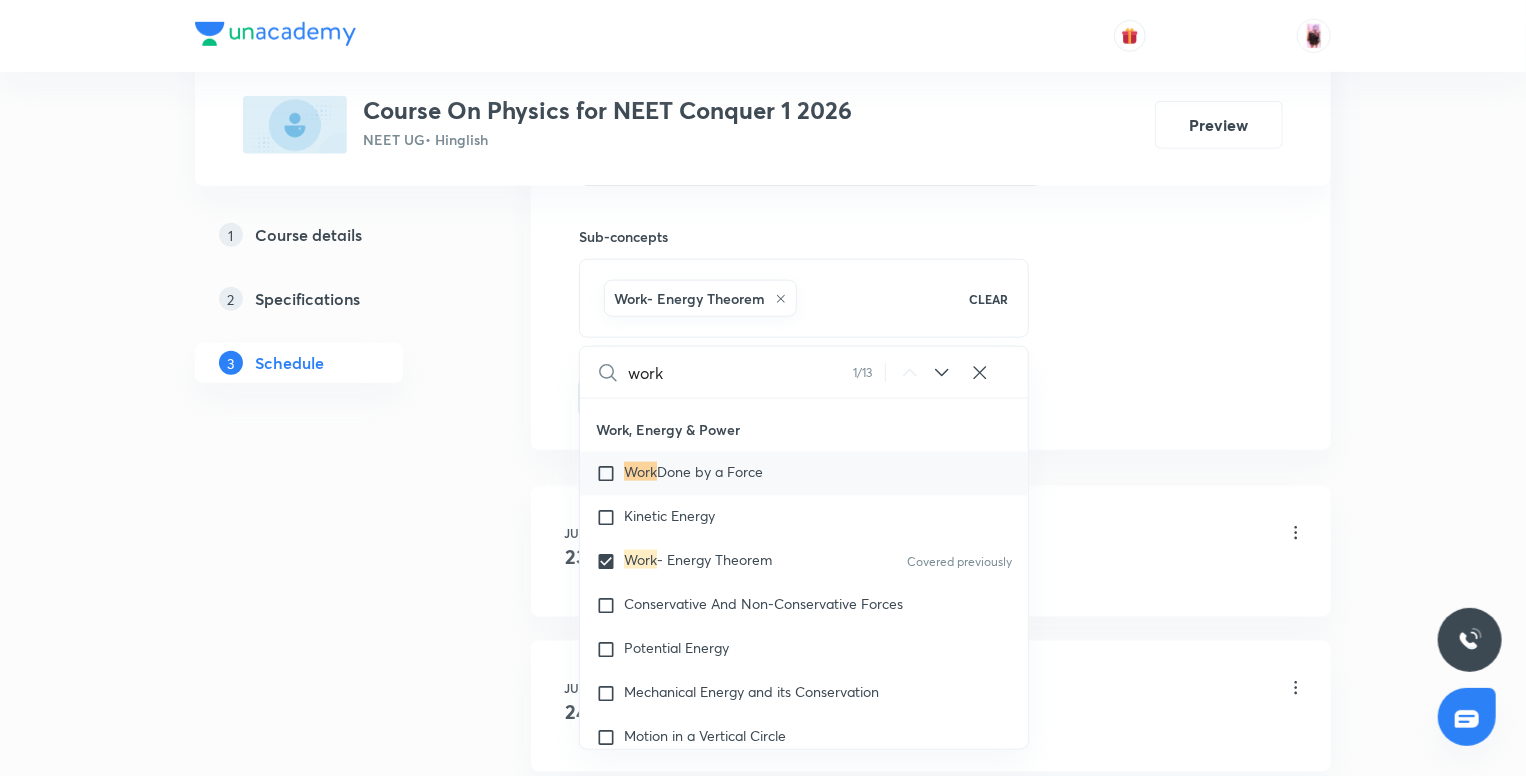 click on "1 Course details 2 Specifications 3 Schedule" at bounding box center (331, 1713) 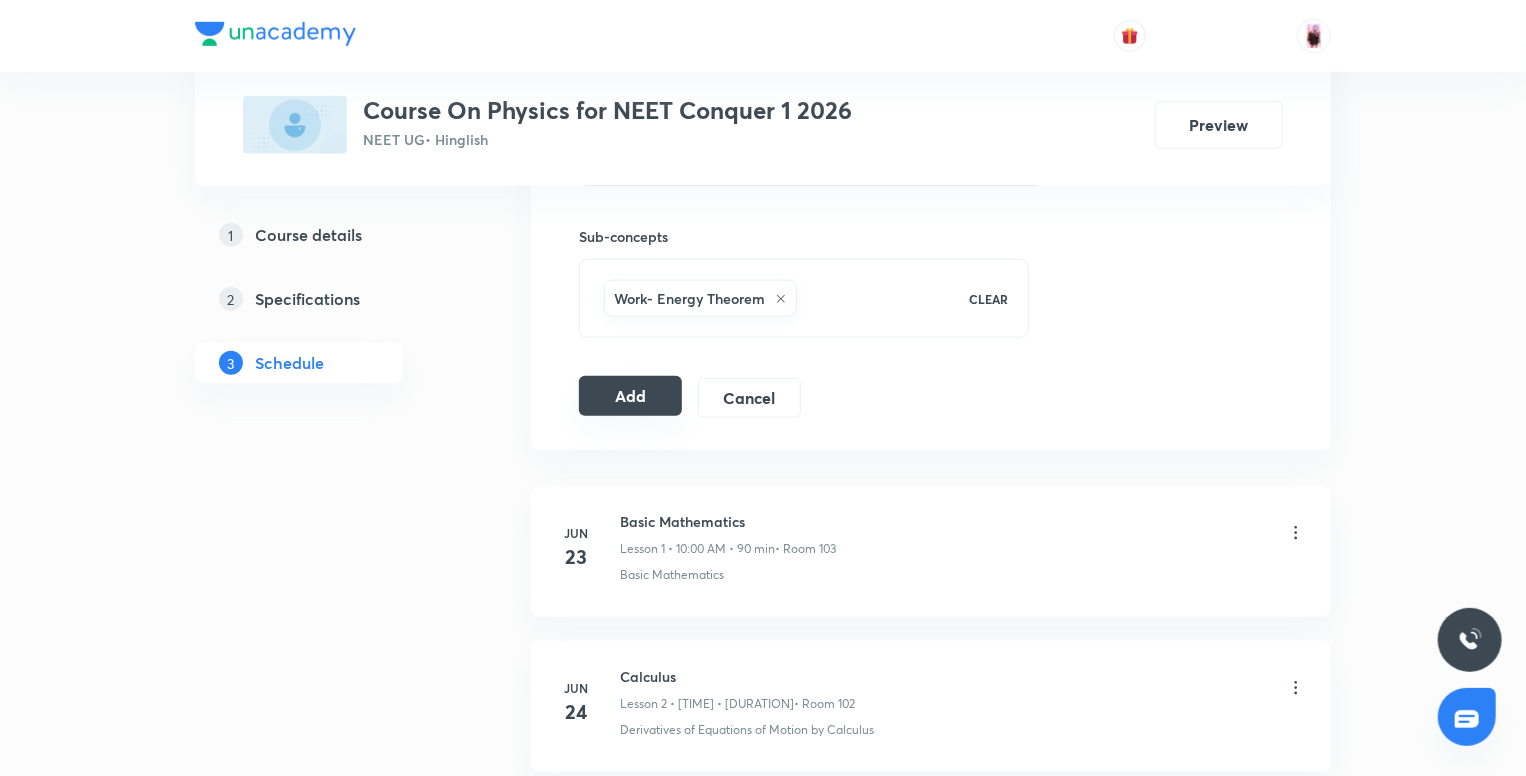 click on "Add" at bounding box center [630, 396] 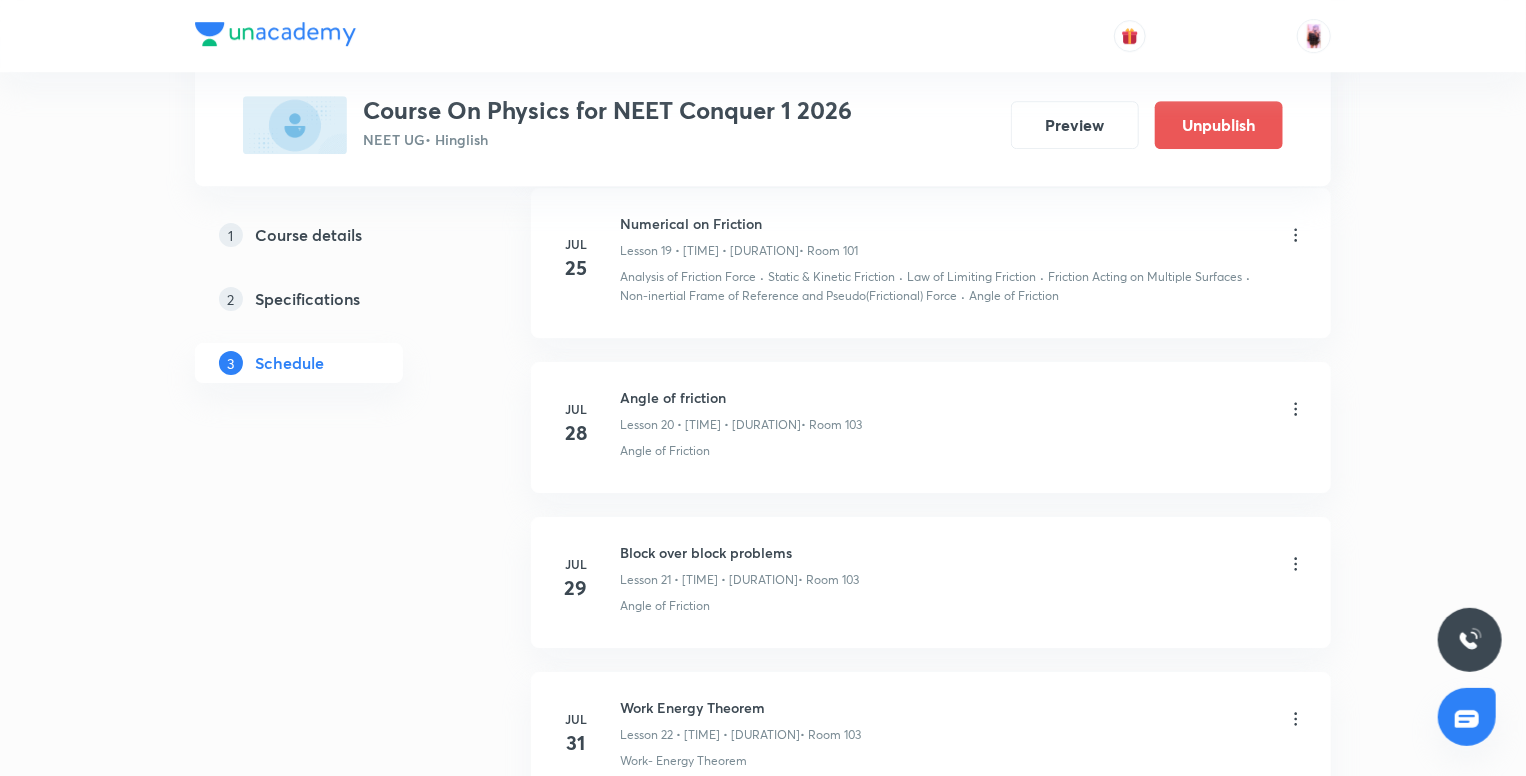 scroll, scrollTop: 3504, scrollLeft: 0, axis: vertical 